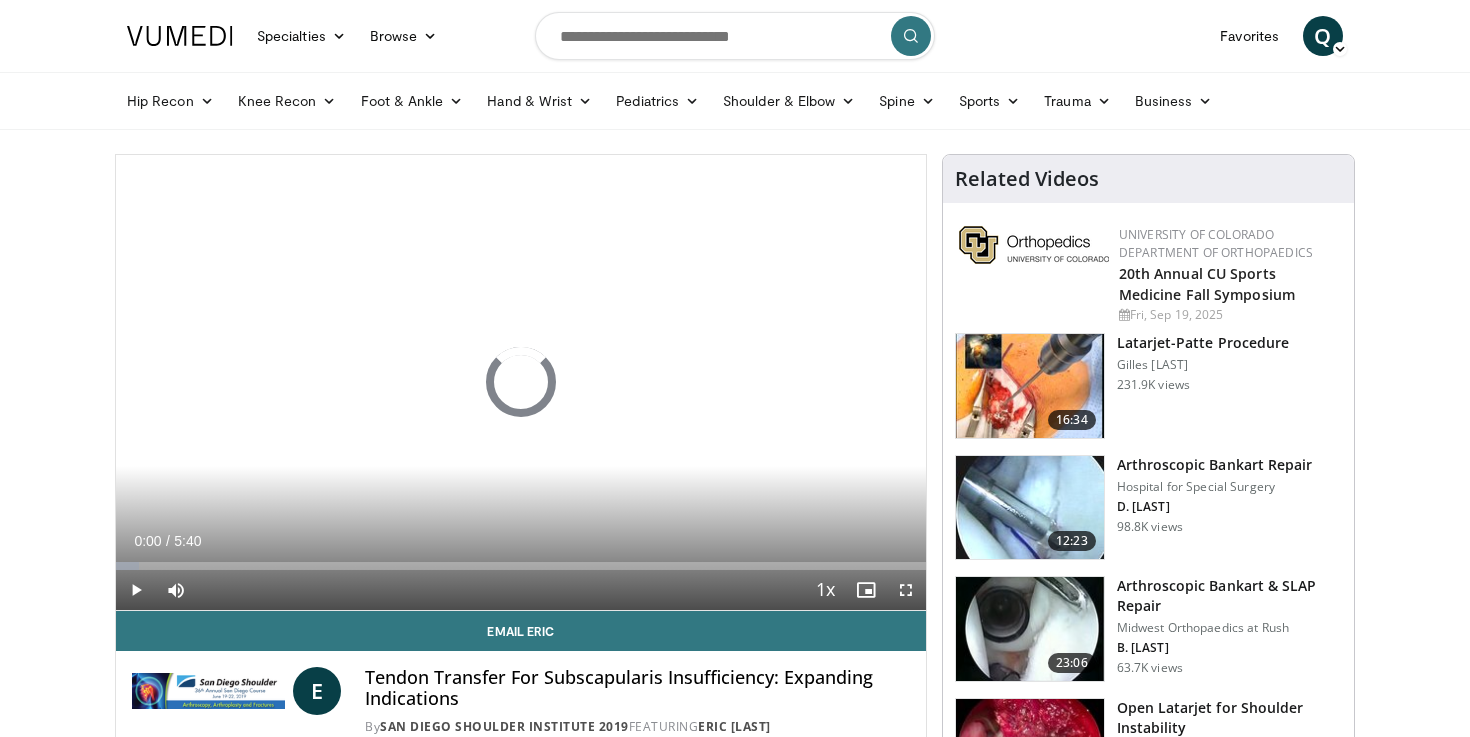 scroll, scrollTop: 0, scrollLeft: 0, axis: both 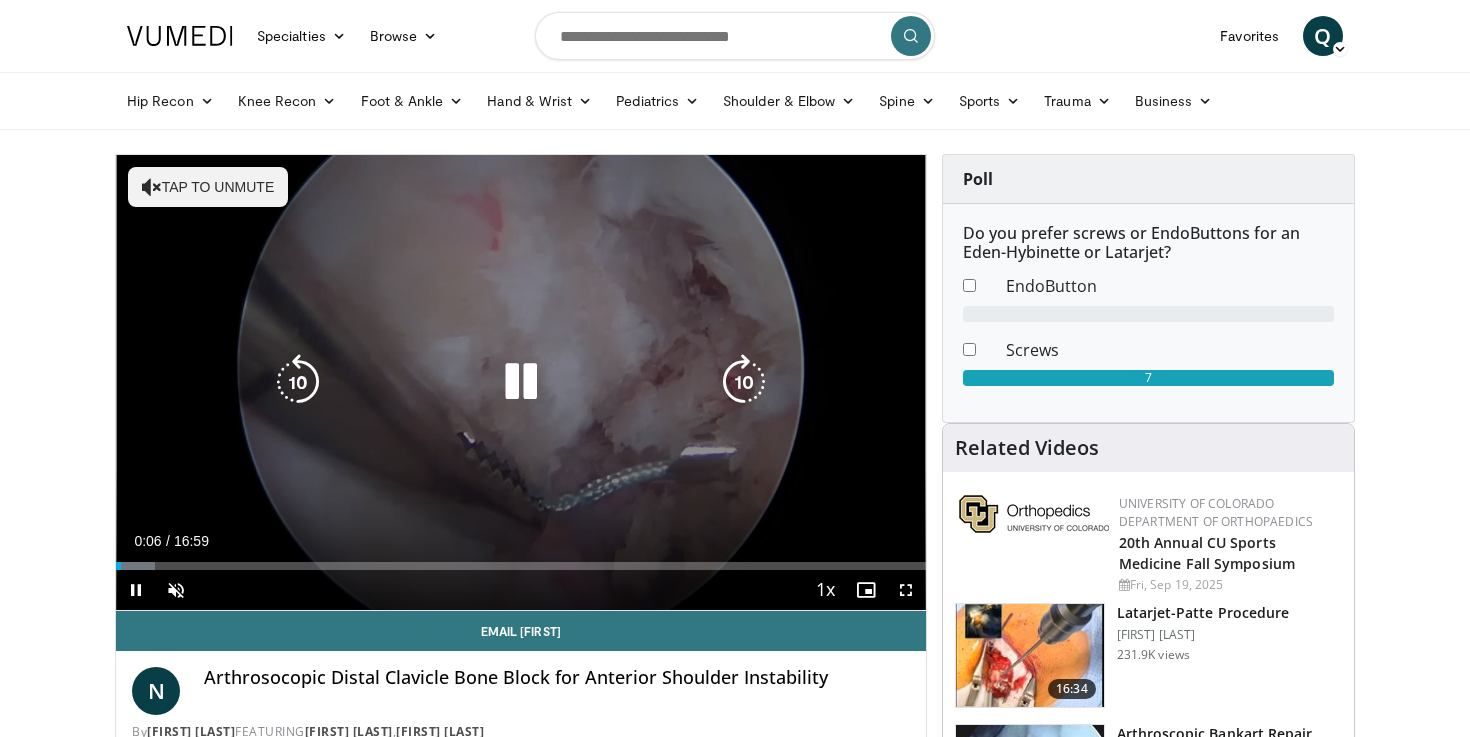 click on "Tap to unmute" at bounding box center [208, 187] 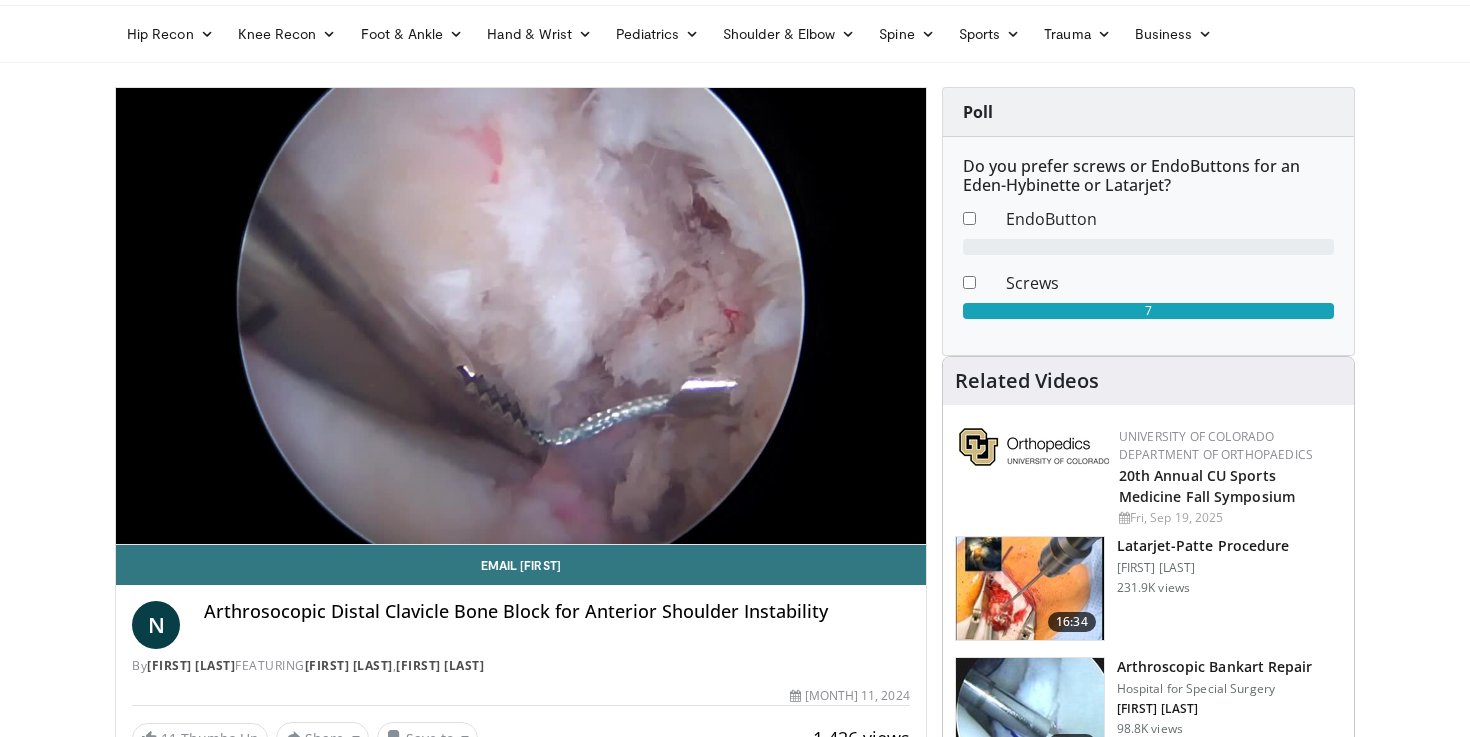 scroll, scrollTop: 0, scrollLeft: 0, axis: both 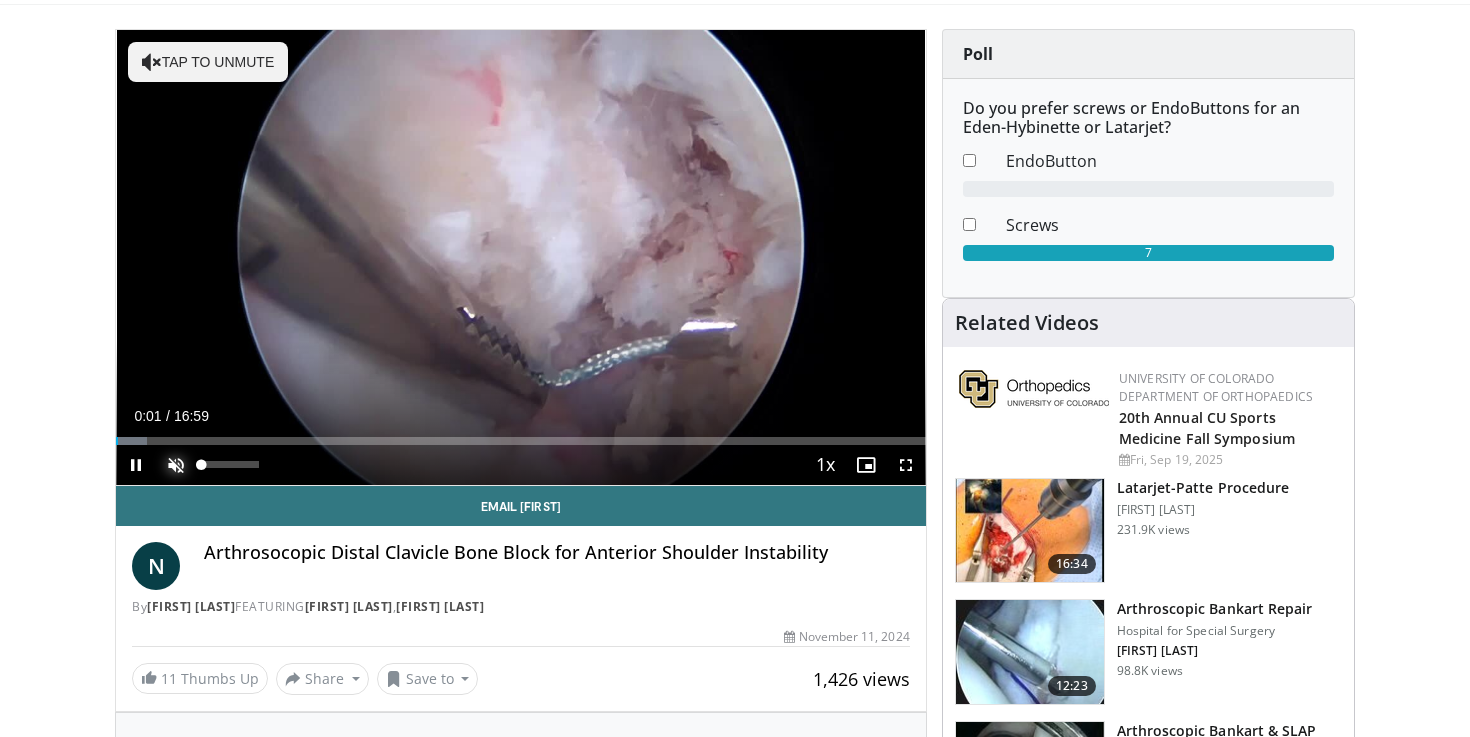 click at bounding box center (176, 465) 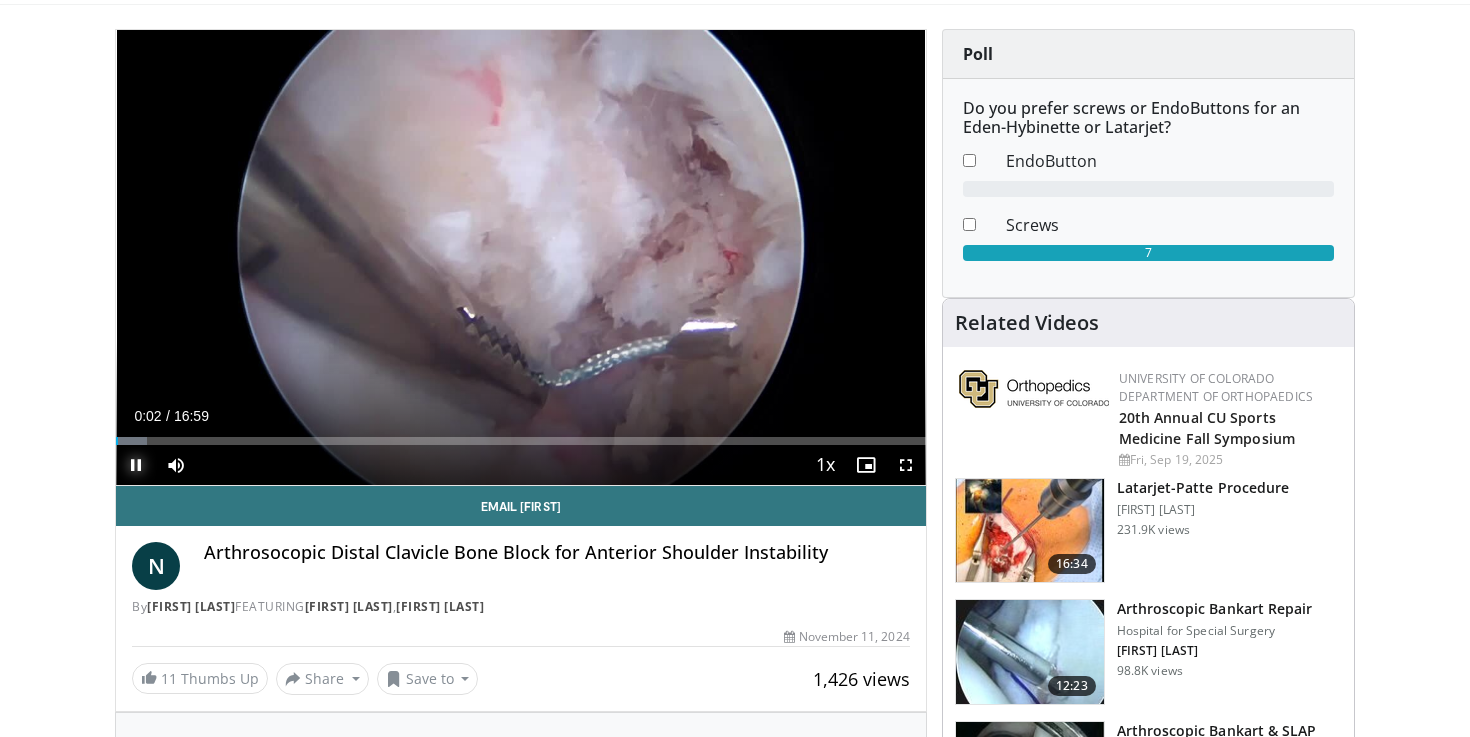 click at bounding box center (136, 465) 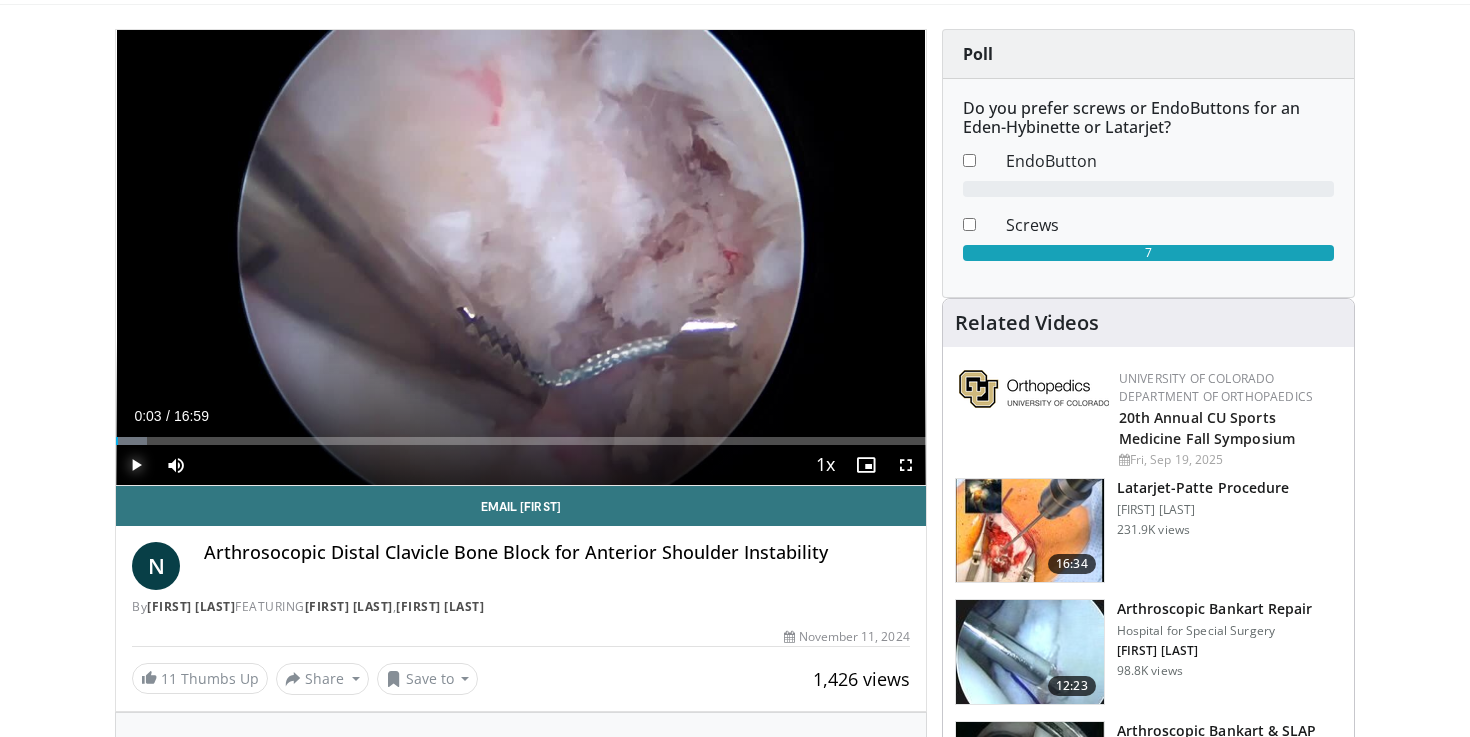 click at bounding box center [136, 465] 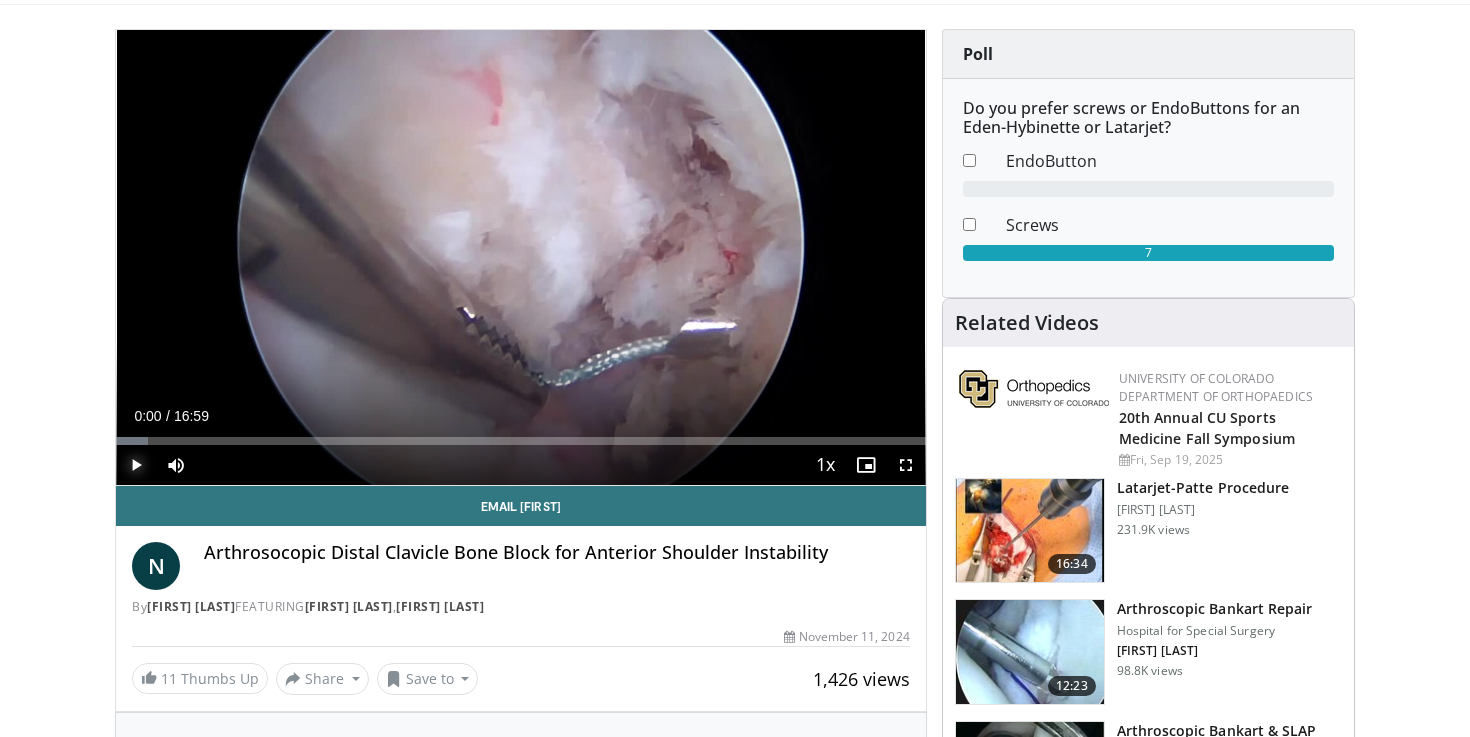 drag, startPoint x: 123, startPoint y: 440, endPoint x: 94, endPoint y: 440, distance: 29 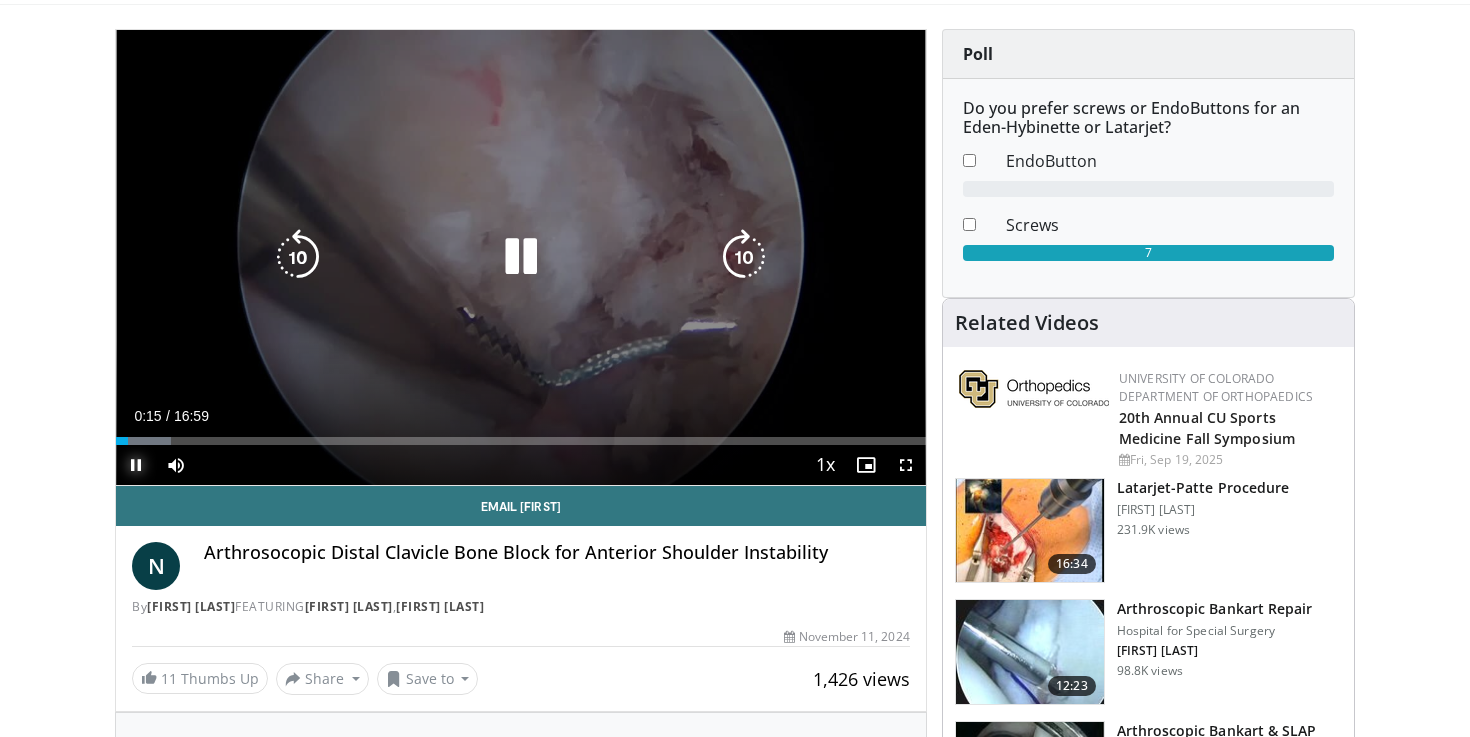 click at bounding box center [136, 465] 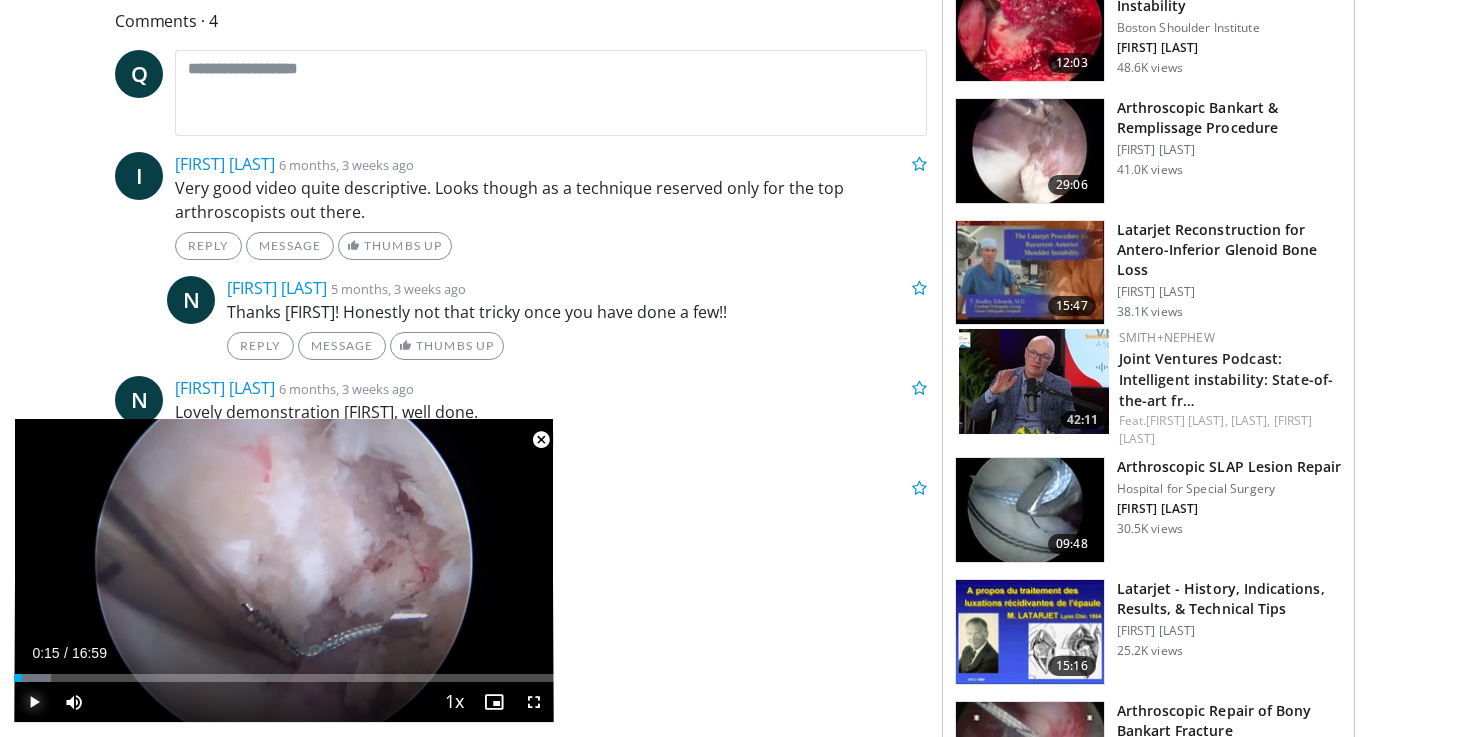 scroll, scrollTop: 993, scrollLeft: 0, axis: vertical 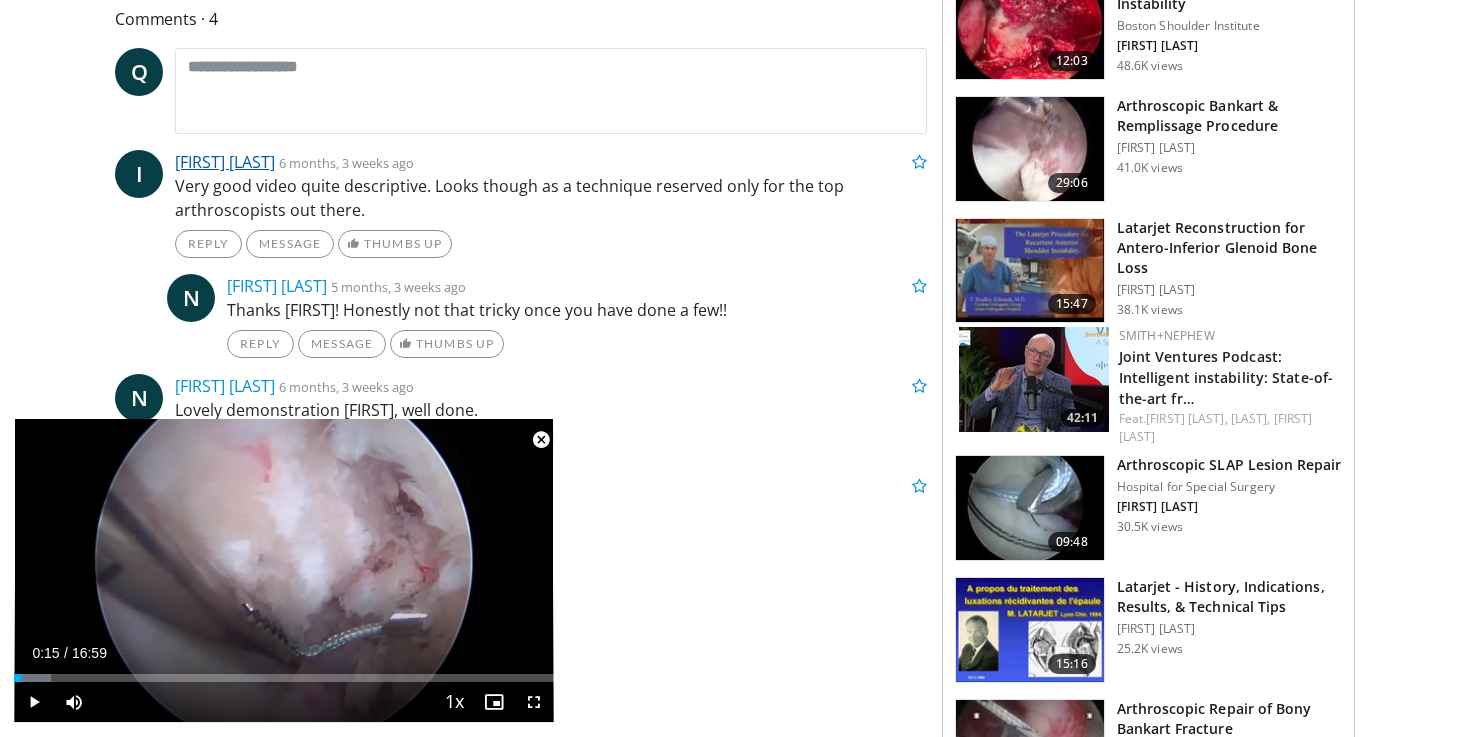 click on "[FIRST] [LAST]" at bounding box center (225, 162) 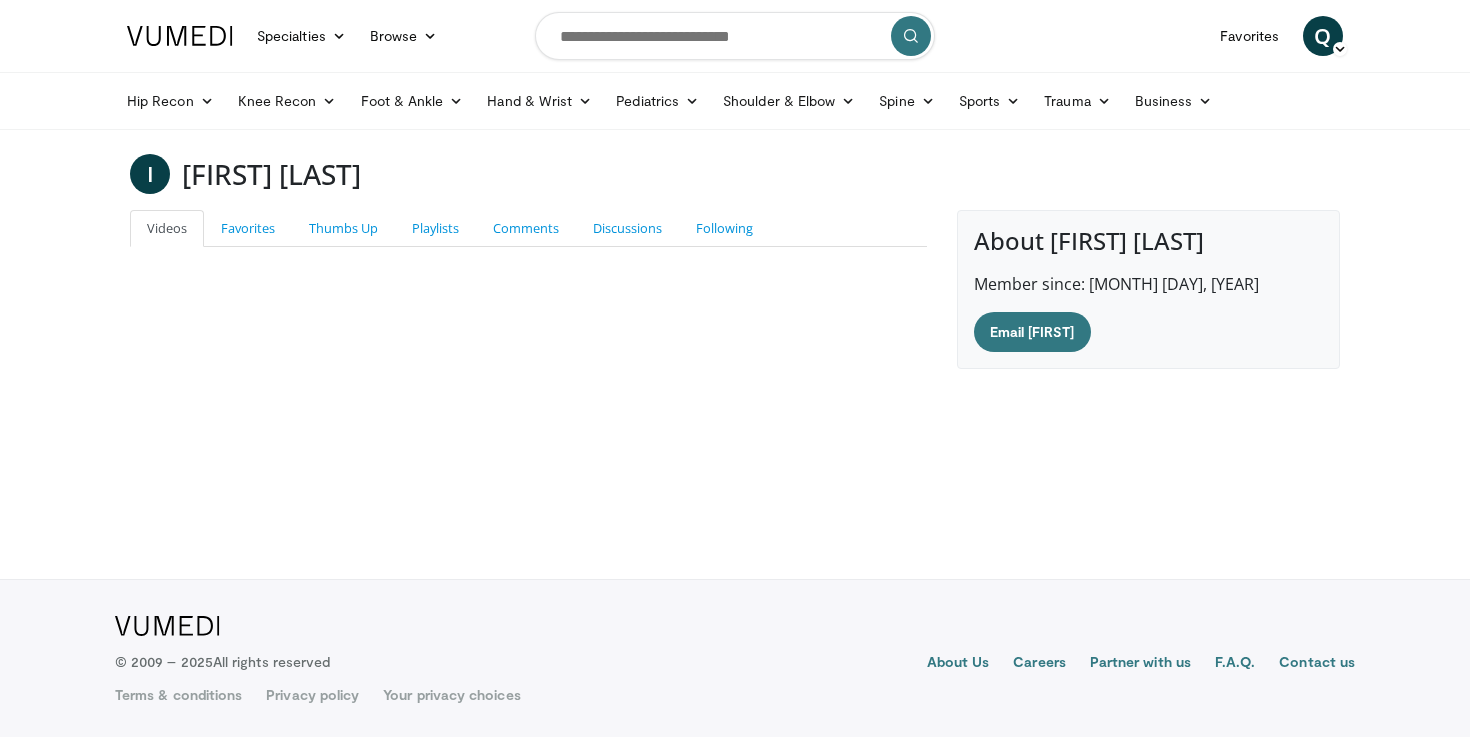 scroll, scrollTop: 0, scrollLeft: 0, axis: both 